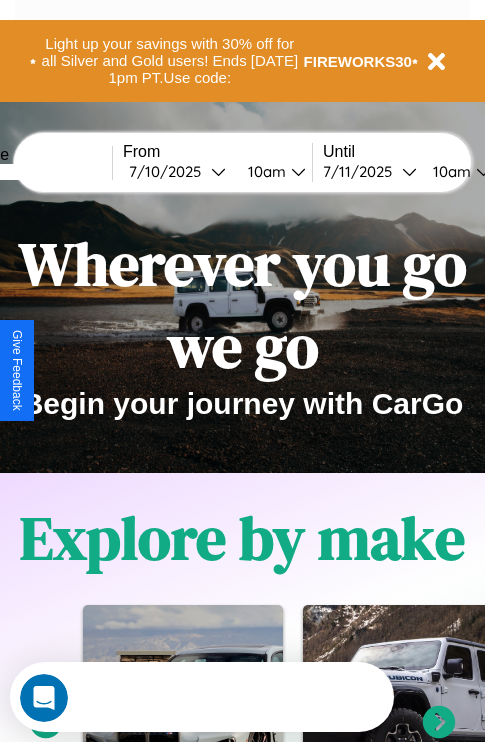 scroll, scrollTop: 0, scrollLeft: 0, axis: both 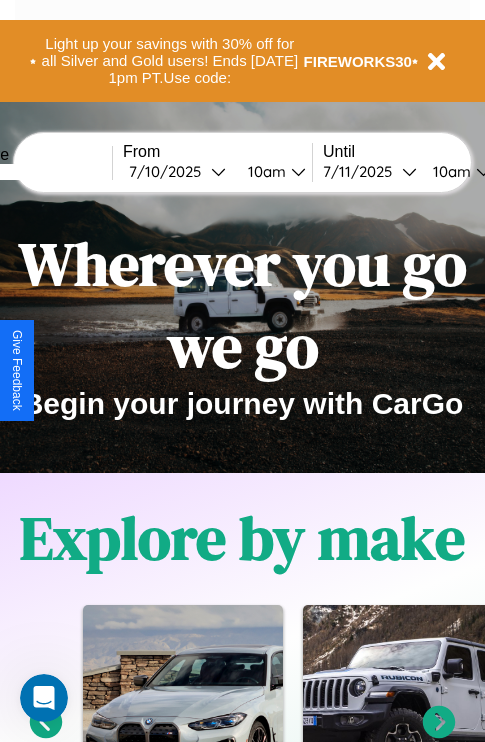 click at bounding box center [37, 172] 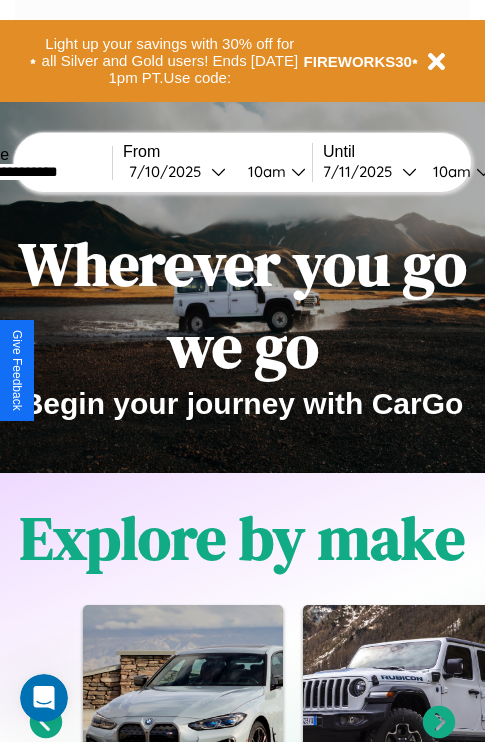 type on "**********" 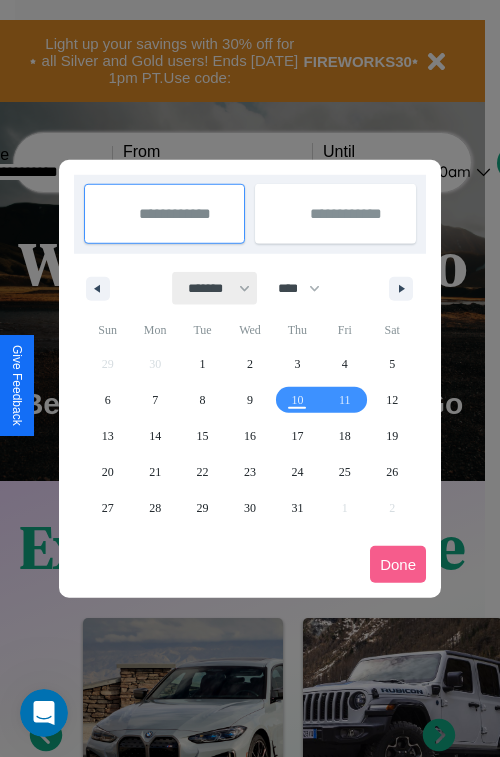 click on "******* ******** ***** ***** *** **** **** ****** ********* ******* ******** ********" at bounding box center [215, 288] 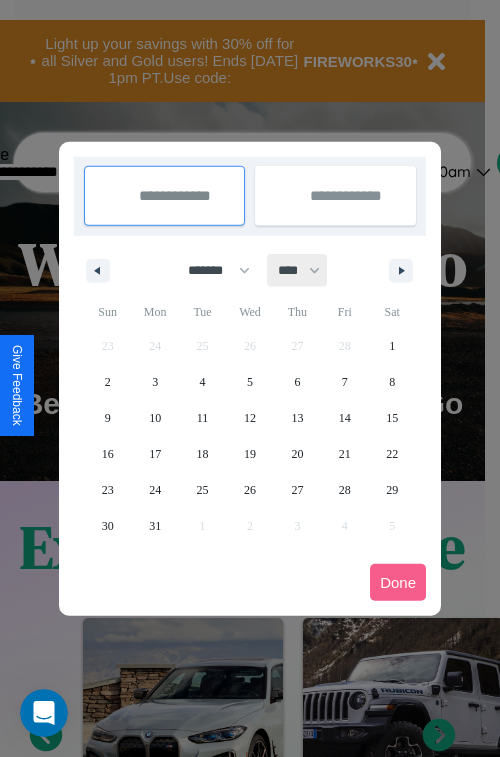 click on "**** **** **** **** **** **** **** **** **** **** **** **** **** **** **** **** **** **** **** **** **** **** **** **** **** **** **** **** **** **** **** **** **** **** **** **** **** **** **** **** **** **** **** **** **** **** **** **** **** **** **** **** **** **** **** **** **** **** **** **** **** **** **** **** **** **** **** **** **** **** **** **** **** **** **** **** **** **** **** **** **** **** **** **** **** **** **** **** **** **** **** **** **** **** **** **** **** **** **** **** **** **** **** **** **** **** **** **** **** **** **** **** **** **** **** **** **** **** **** **** ****" at bounding box center [298, 270] 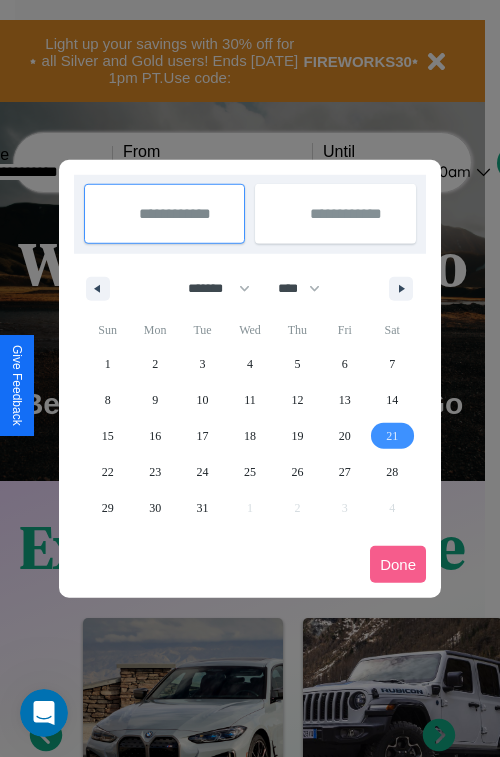 click on "21" at bounding box center [392, 436] 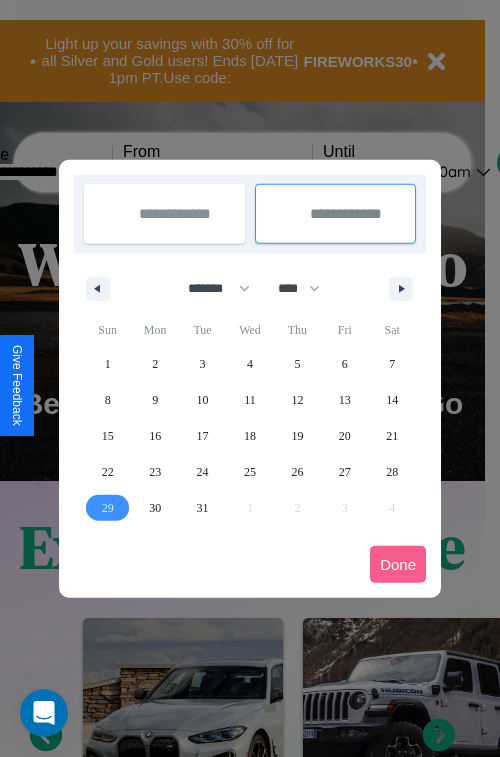 click on "29" at bounding box center (108, 508) 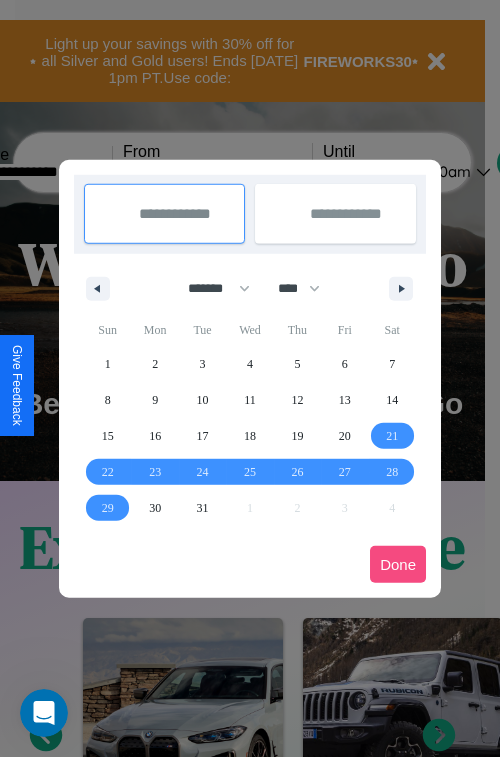 click on "Done" at bounding box center [398, 564] 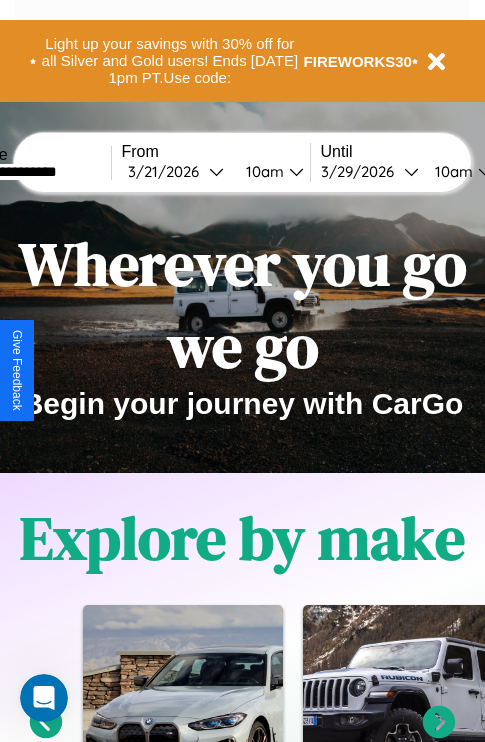 scroll, scrollTop: 0, scrollLeft: 75, axis: horizontal 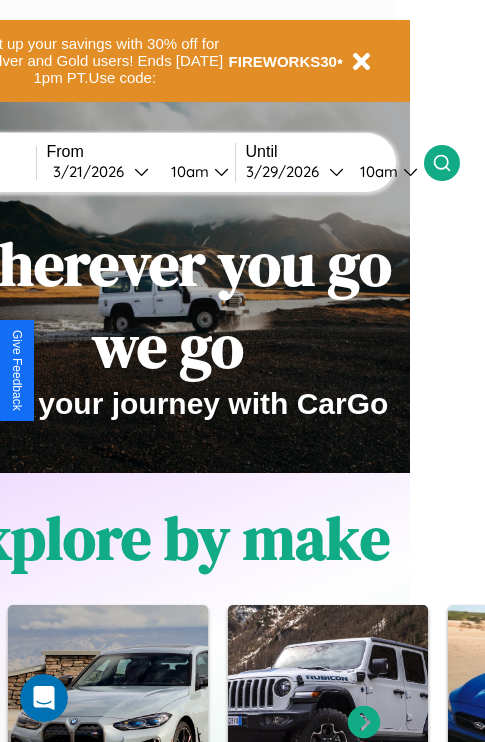 click 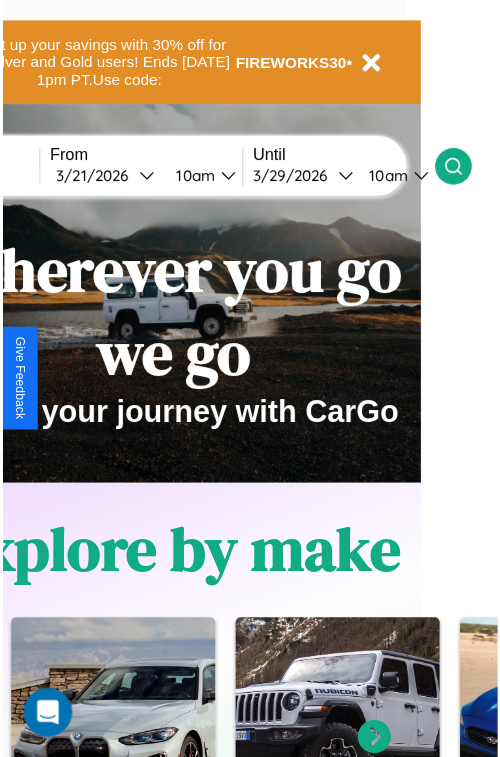 scroll, scrollTop: 0, scrollLeft: 0, axis: both 